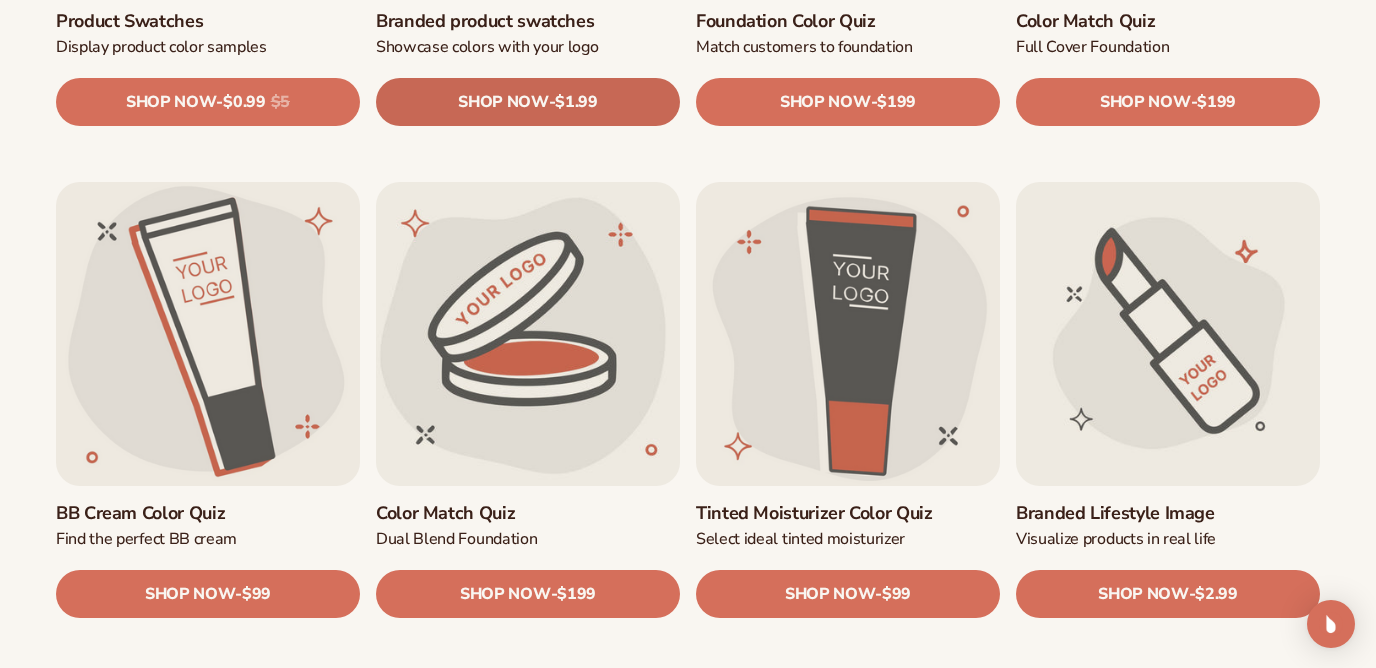 scroll, scrollTop: 1496, scrollLeft: 0, axis: vertical 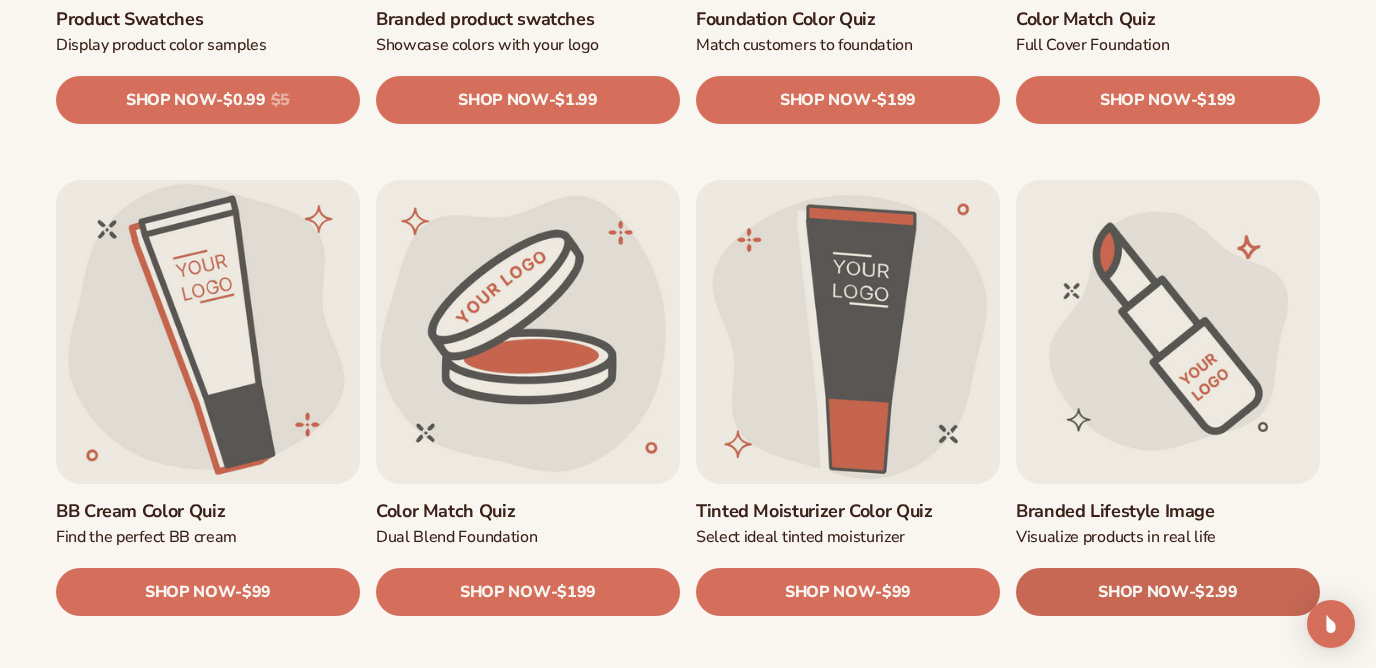 click on "SHOP NOW" at bounding box center [1143, 592] 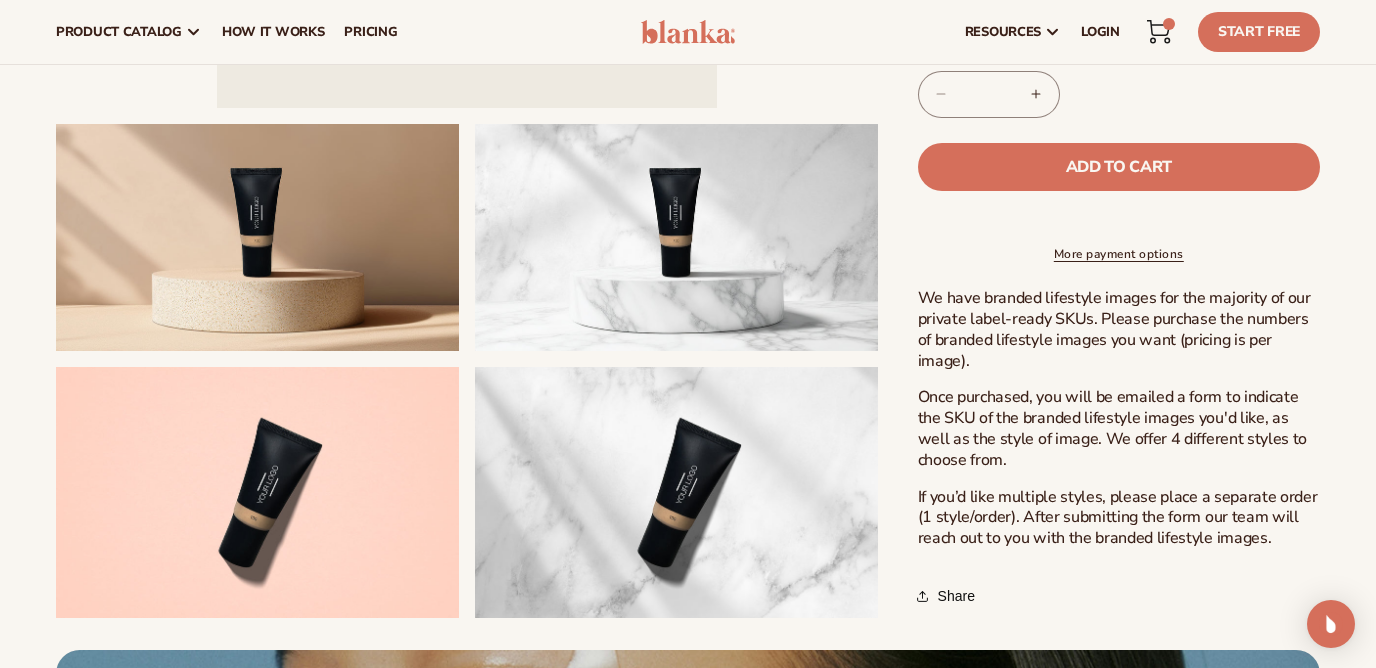 scroll, scrollTop: 541, scrollLeft: 0, axis: vertical 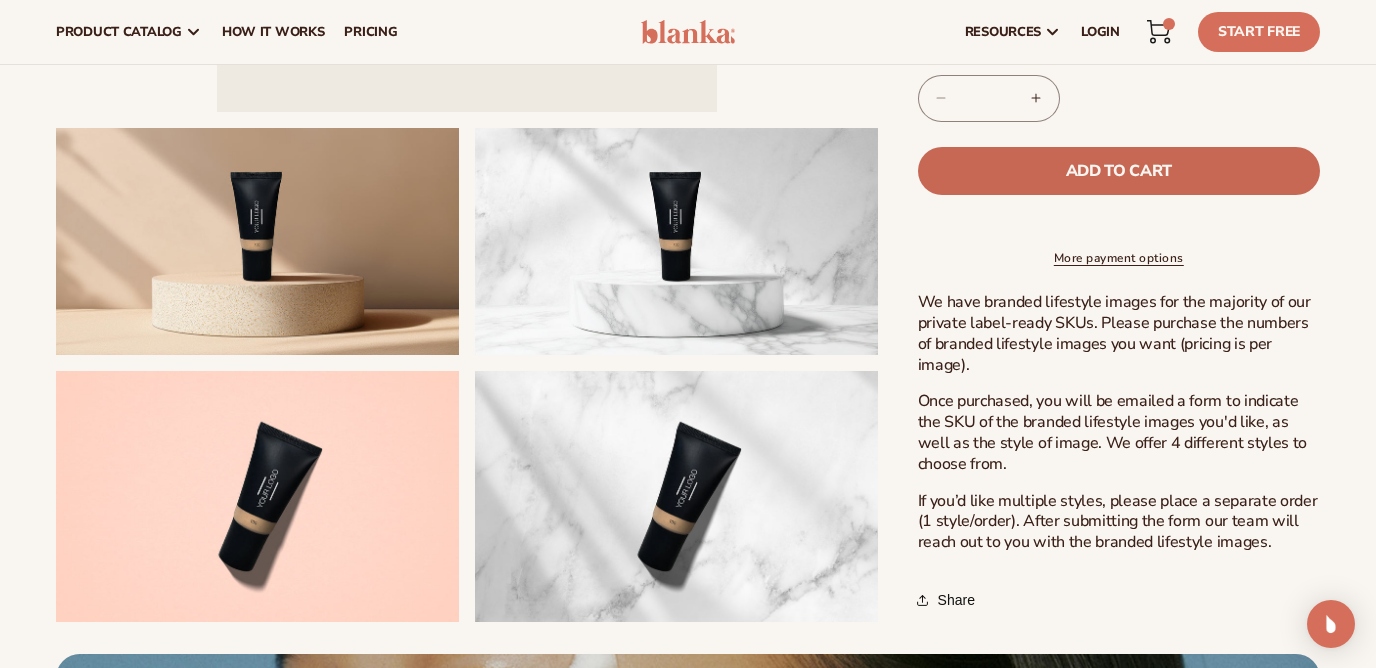 click on "Add to cart" at bounding box center (1119, 171) 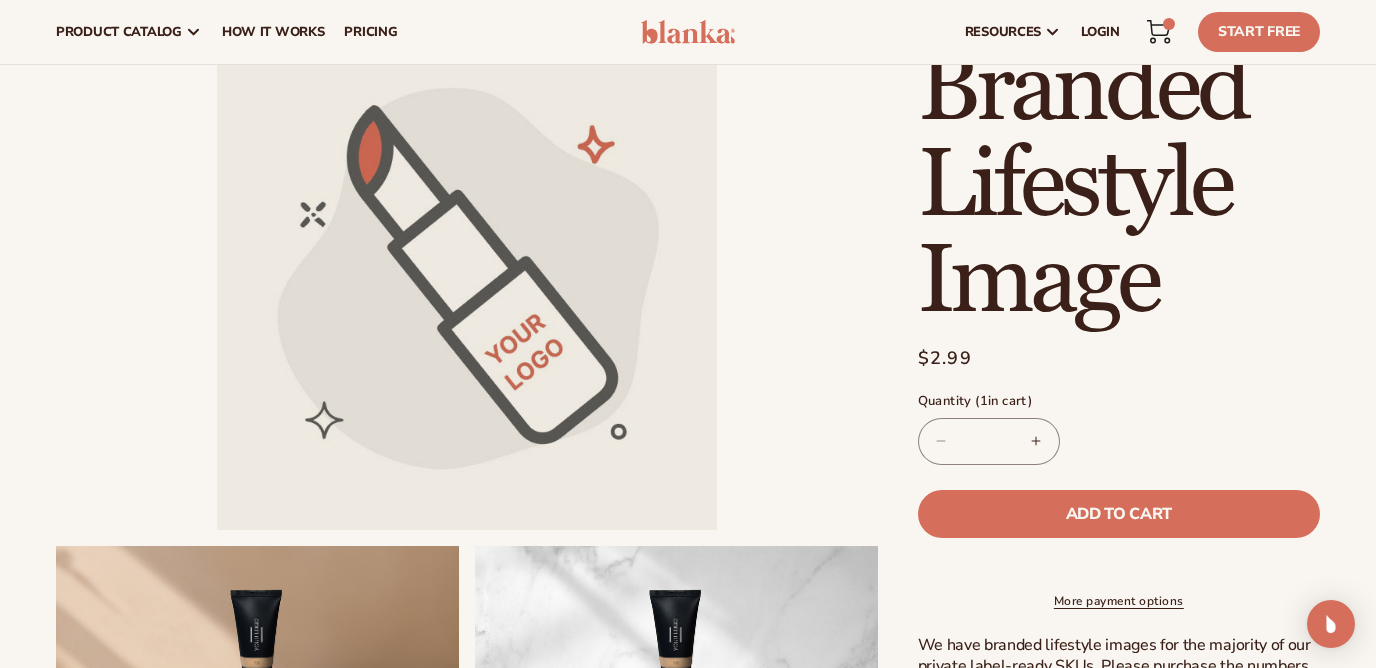 scroll, scrollTop: 0, scrollLeft: 0, axis: both 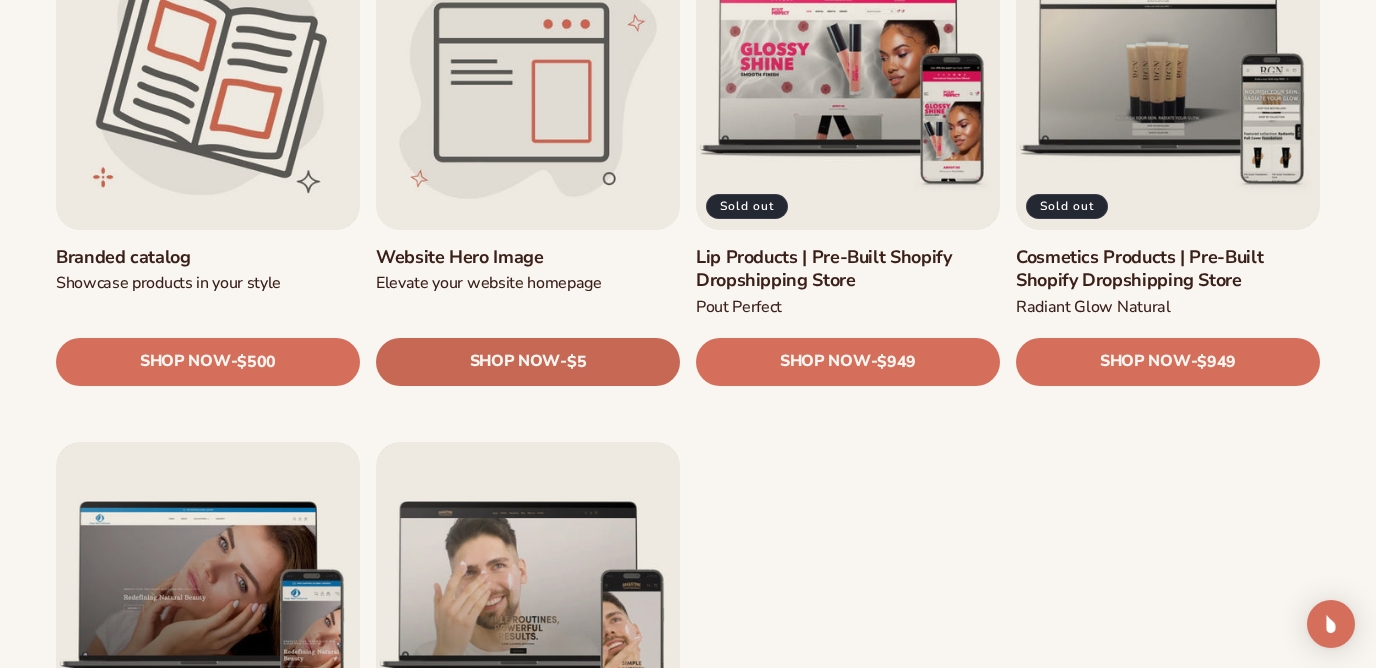 click on "SHOP NOW" at bounding box center [515, 361] 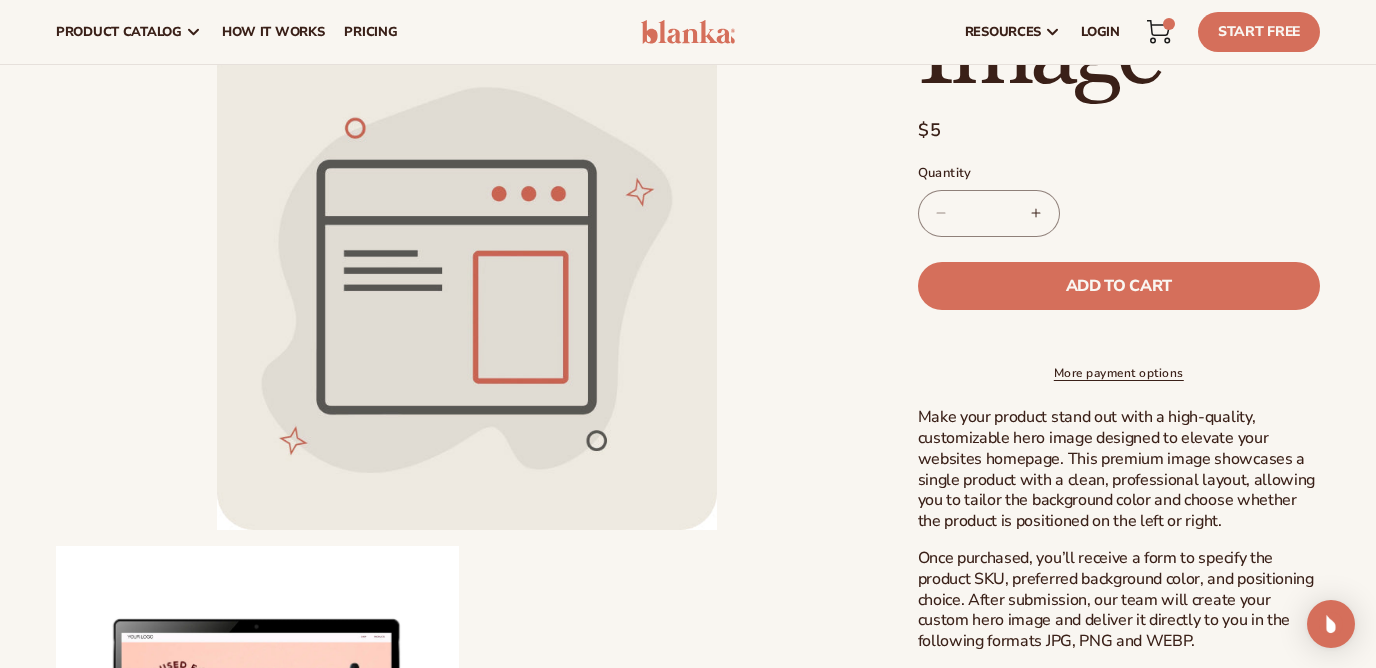 scroll, scrollTop: 345, scrollLeft: 0, axis: vertical 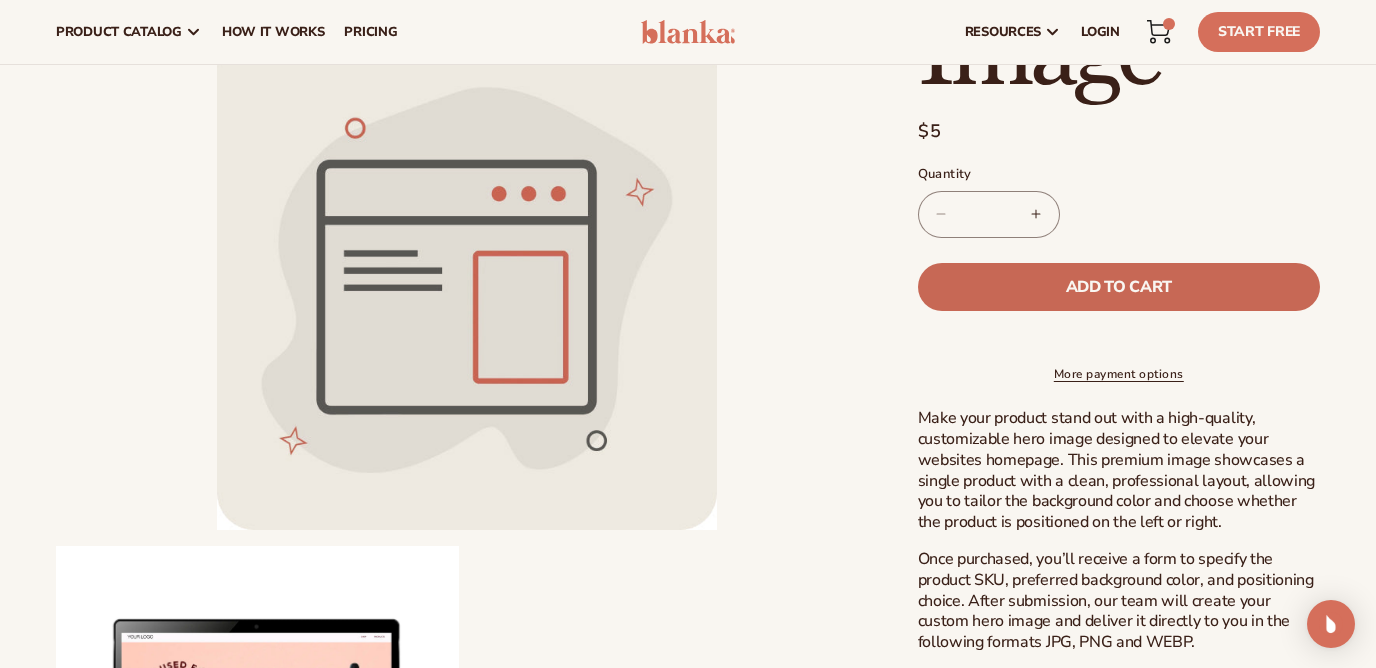 click on "Add to cart" at bounding box center [1119, 287] 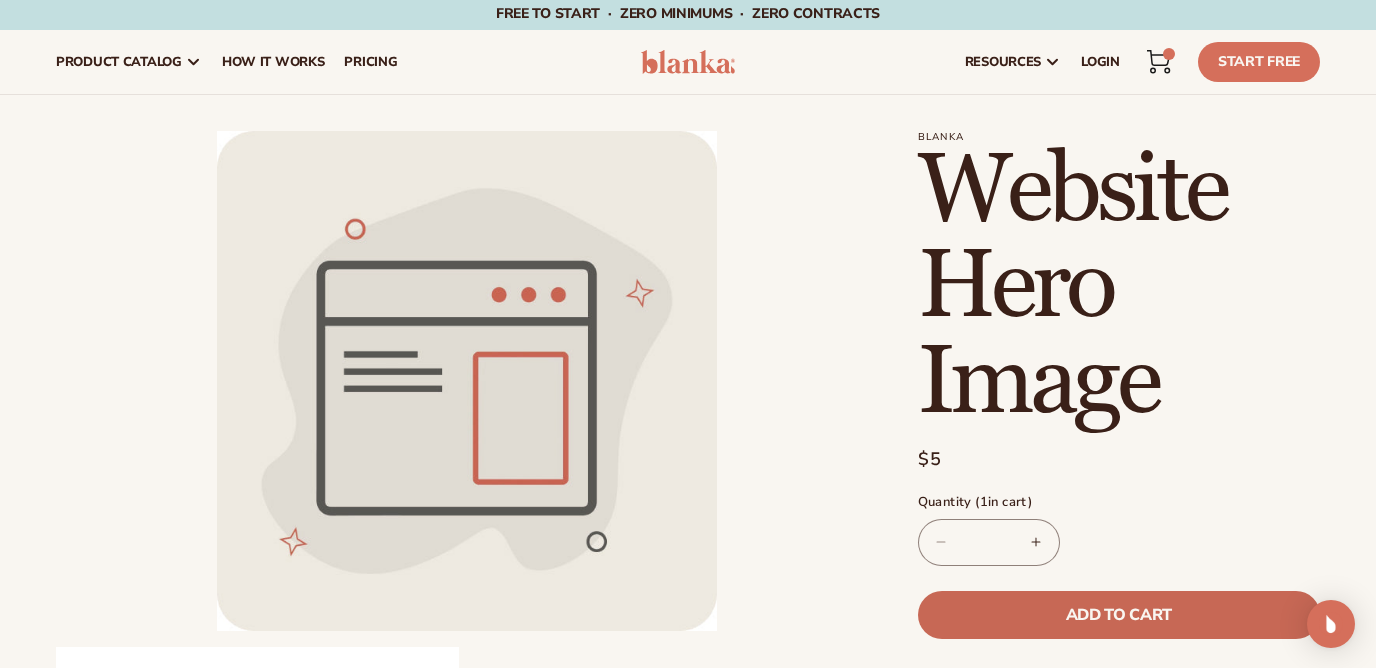 scroll, scrollTop: 0, scrollLeft: 0, axis: both 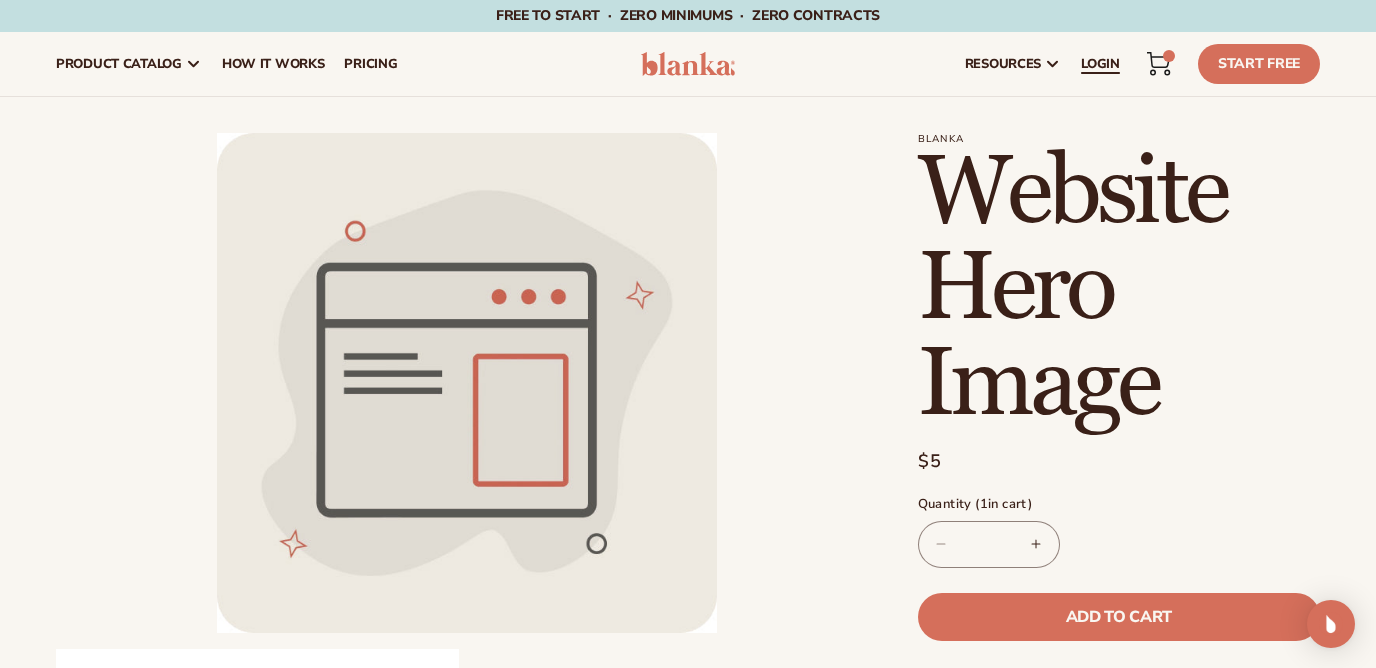 click on "LOGIN" at bounding box center [1100, 64] 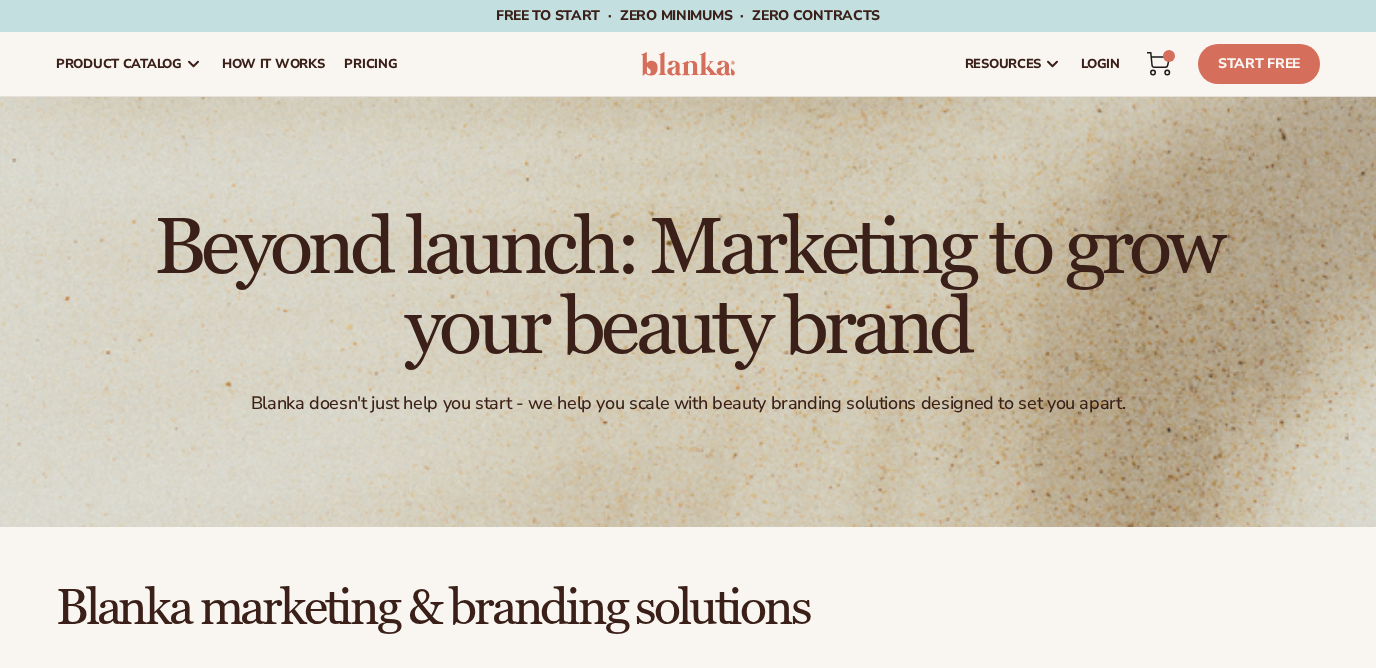 scroll, scrollTop: 0, scrollLeft: 0, axis: both 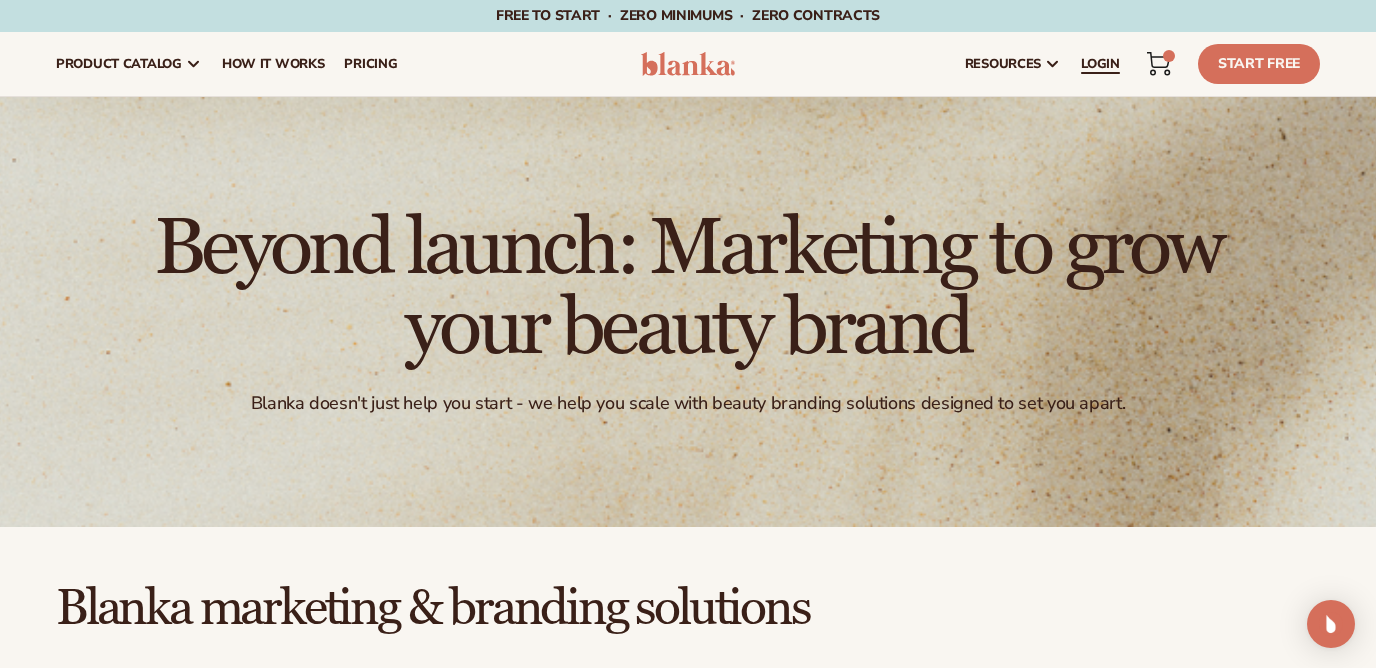 click on "LOGIN" at bounding box center (1100, 64) 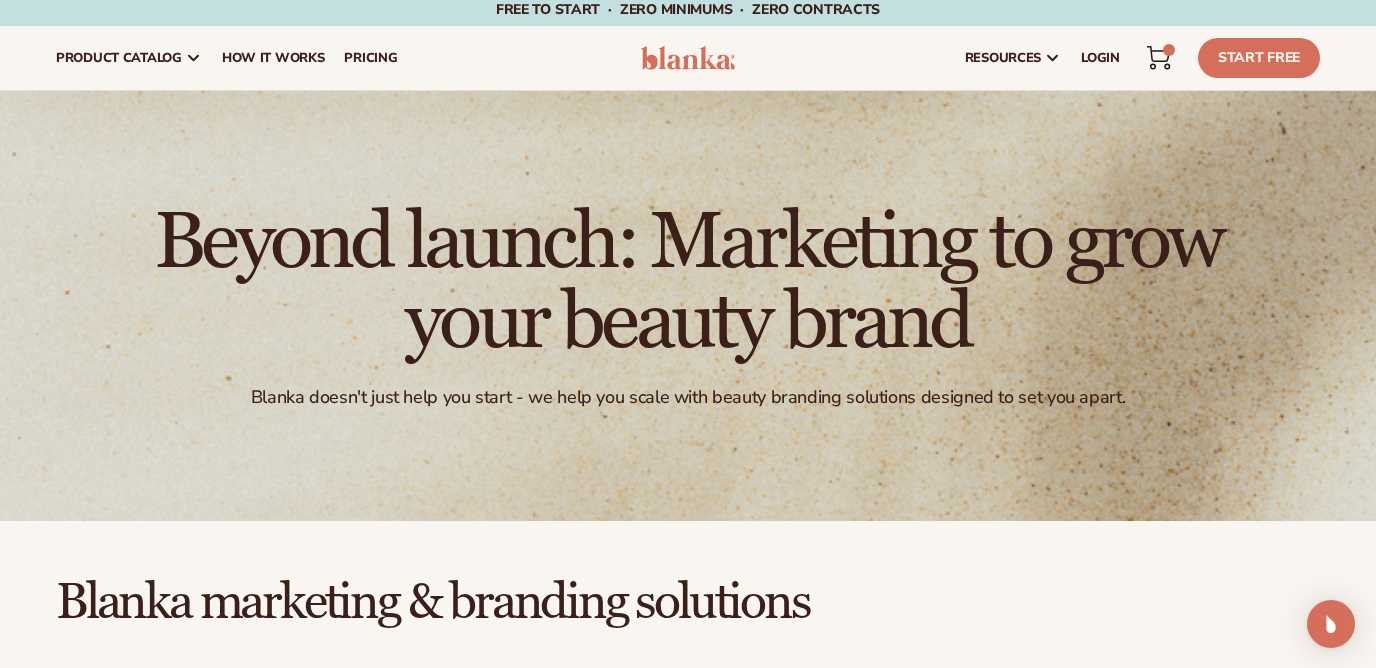 scroll, scrollTop: 0, scrollLeft: 0, axis: both 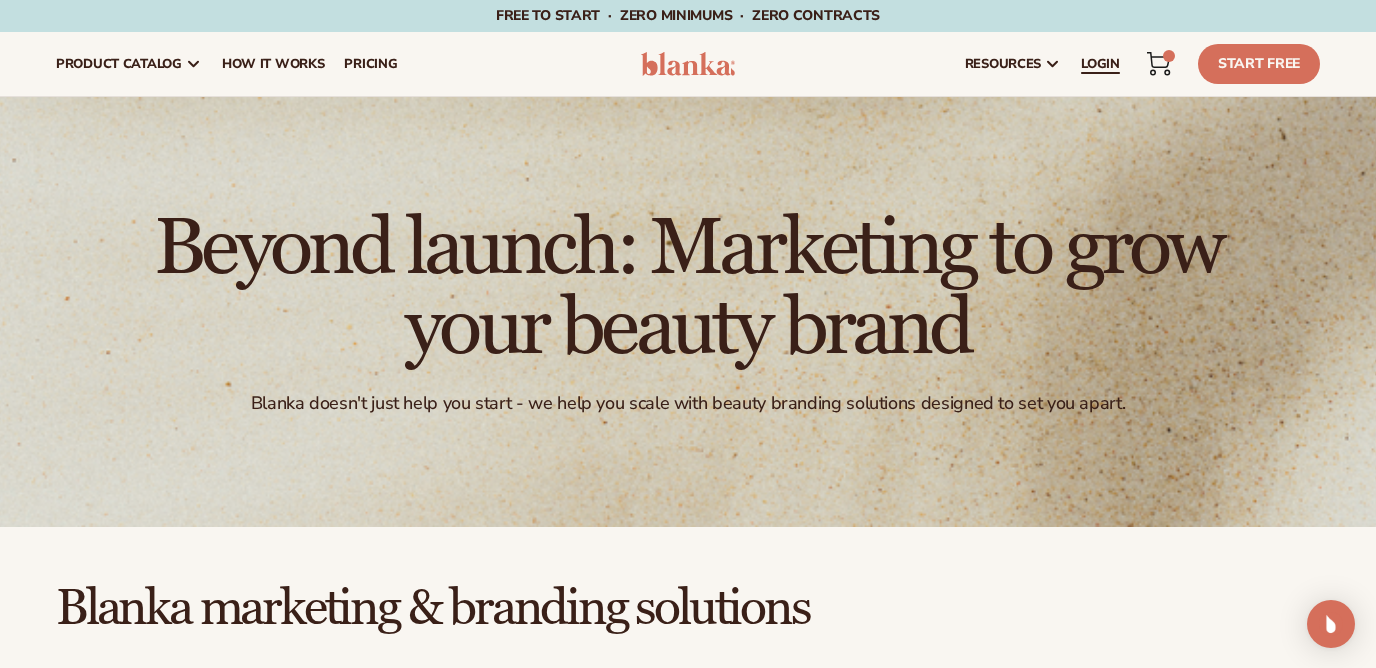 click on "LOGIN" at bounding box center [1100, 64] 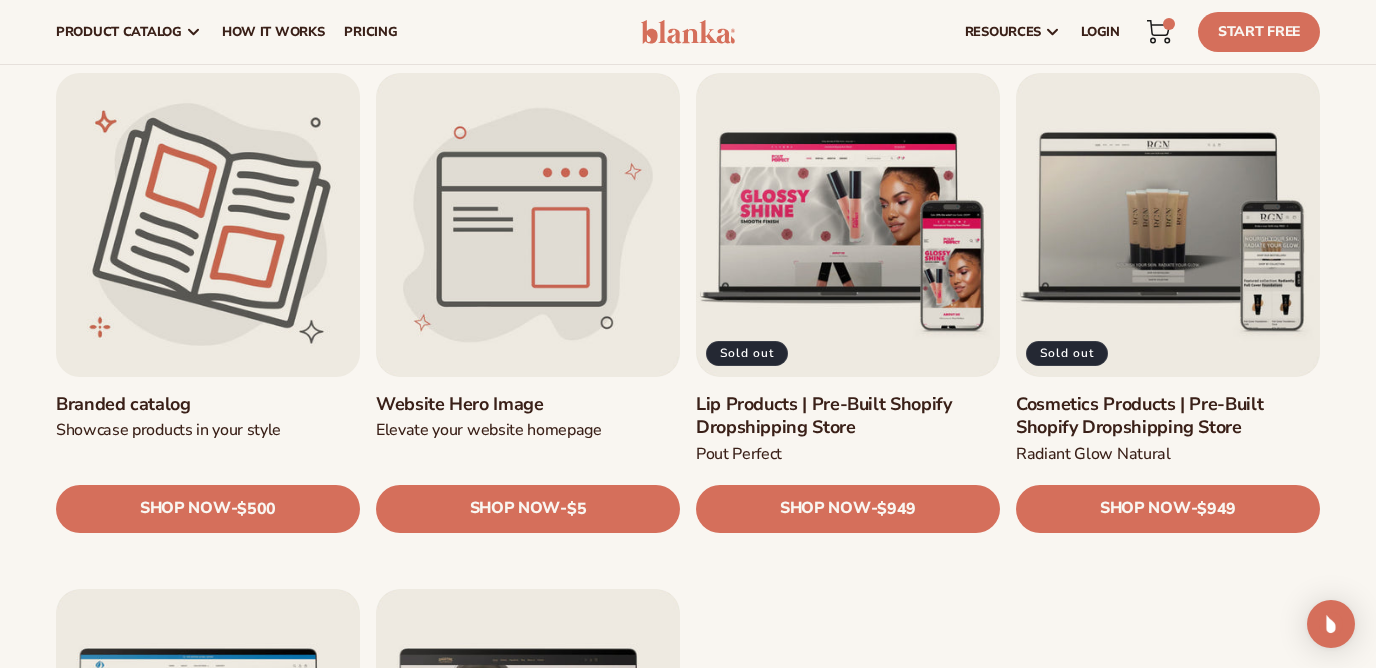 scroll, scrollTop: 2094, scrollLeft: 0, axis: vertical 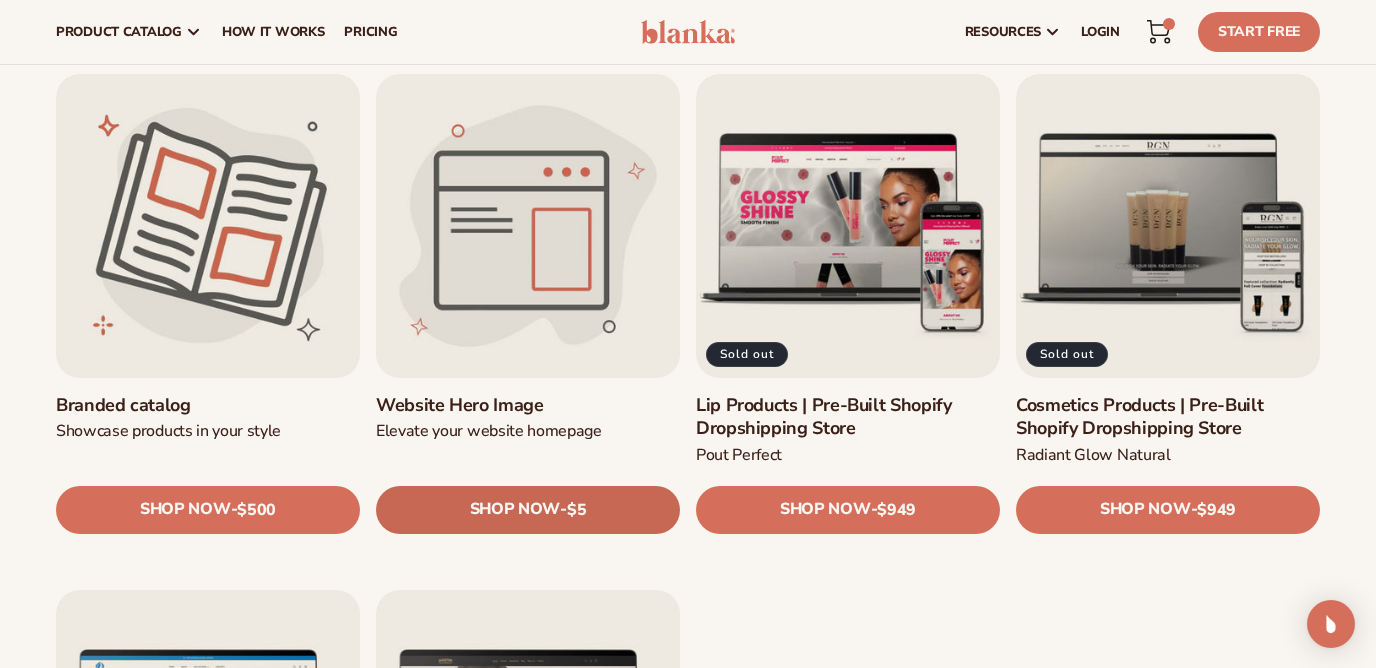 click on "SHOP NOW
-
Regular price
$5
Sale price
$5
Regular price
Unit price
/
per" at bounding box center (528, 510) 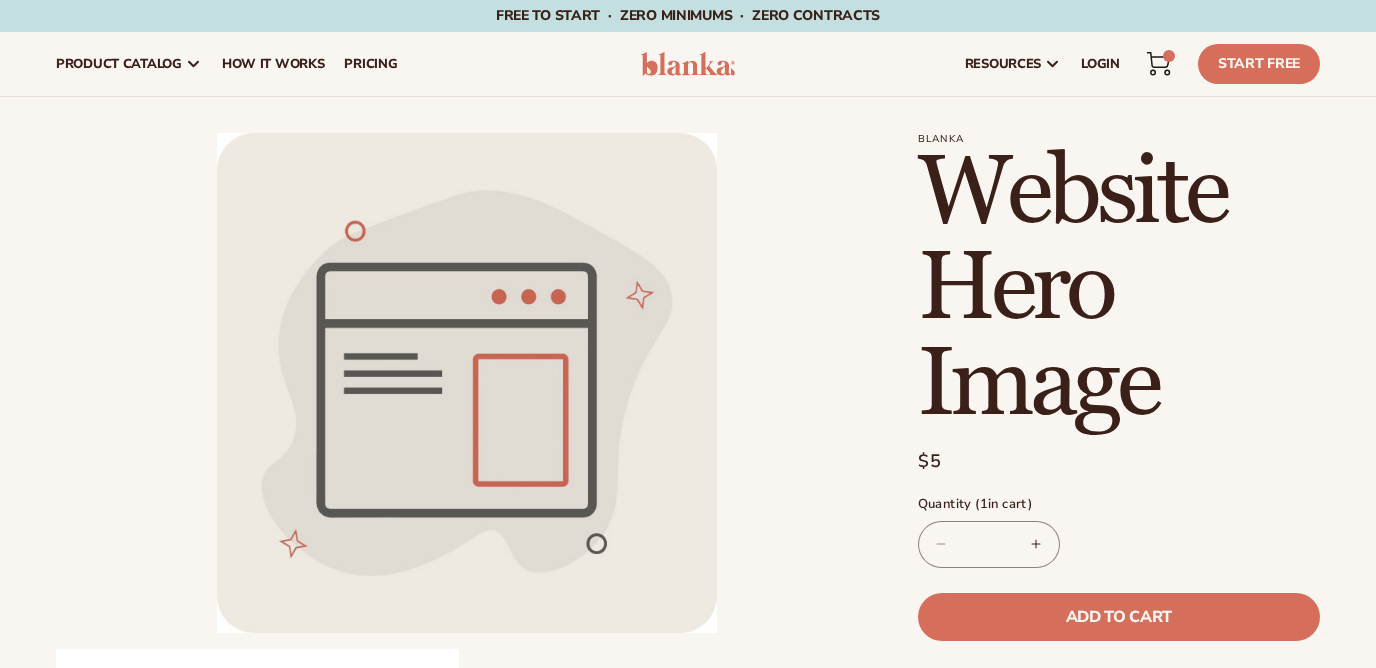 scroll, scrollTop: 0, scrollLeft: 0, axis: both 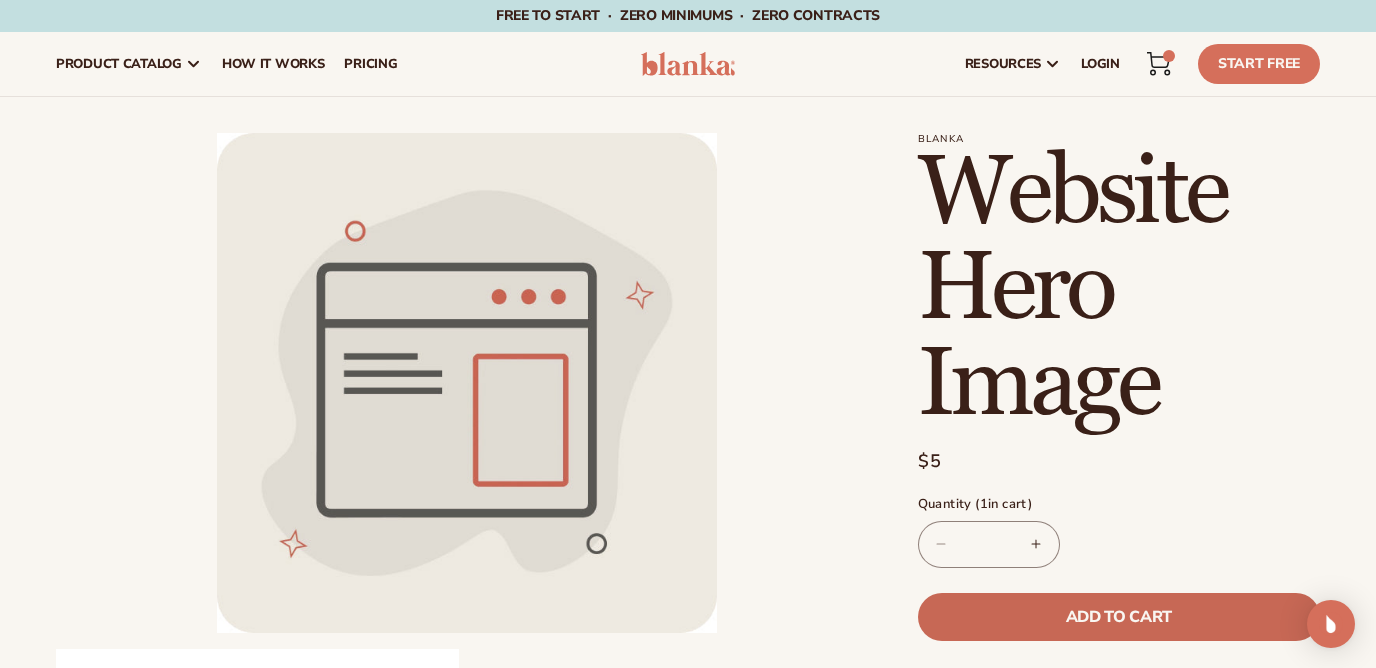click on "Add to cart" at bounding box center (1119, 617) 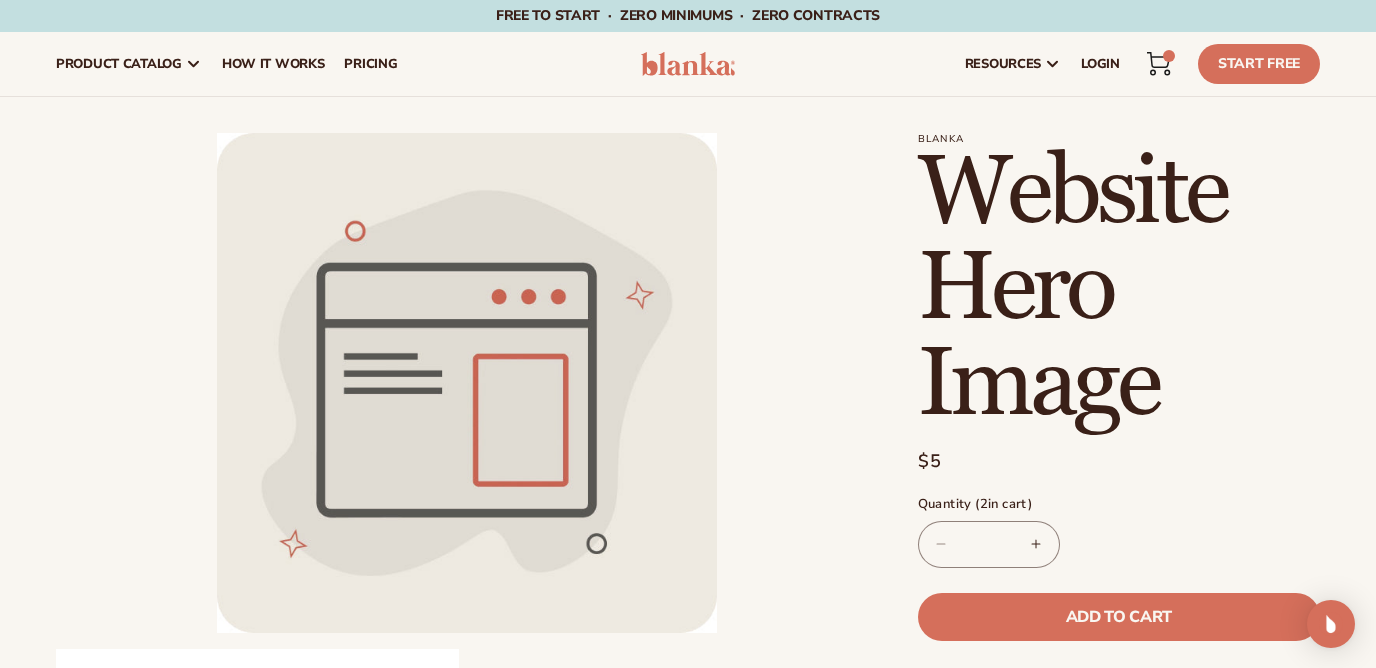click on "Decrease quantity for Website Hero Image" at bounding box center (941, 544) 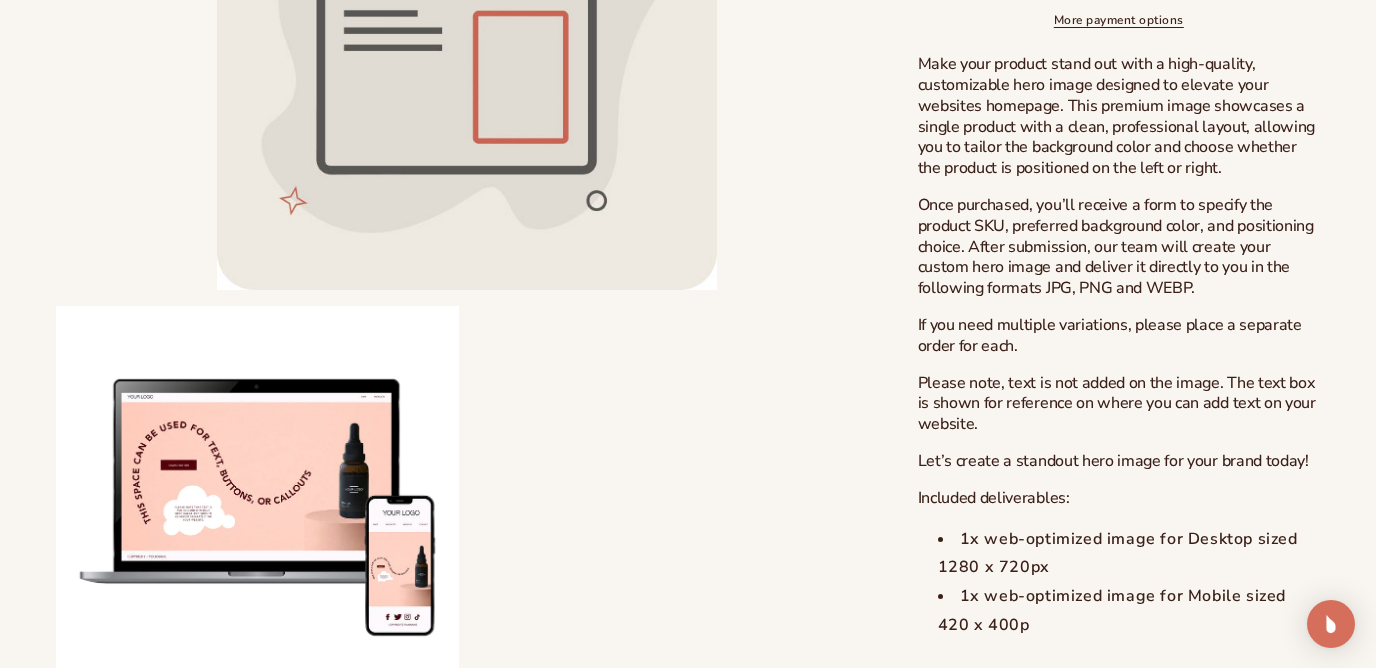 scroll, scrollTop: 702, scrollLeft: 0, axis: vertical 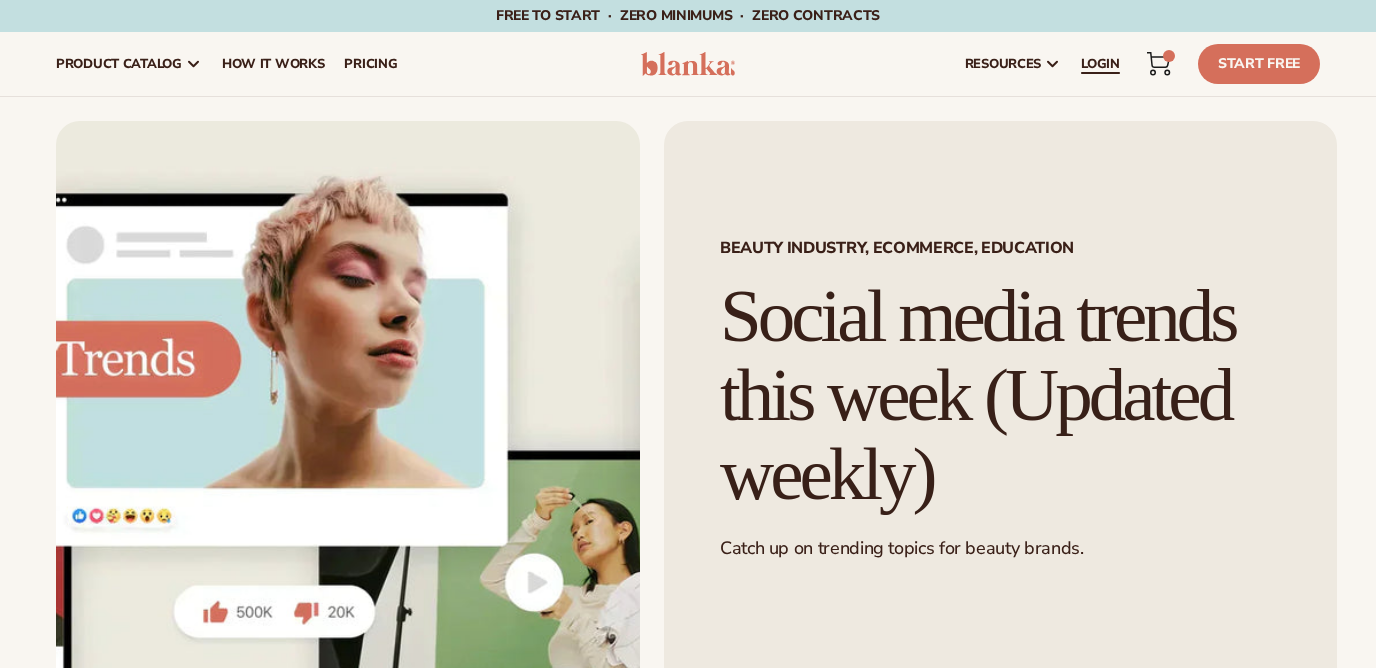 click on "LOGIN" at bounding box center (1100, 64) 